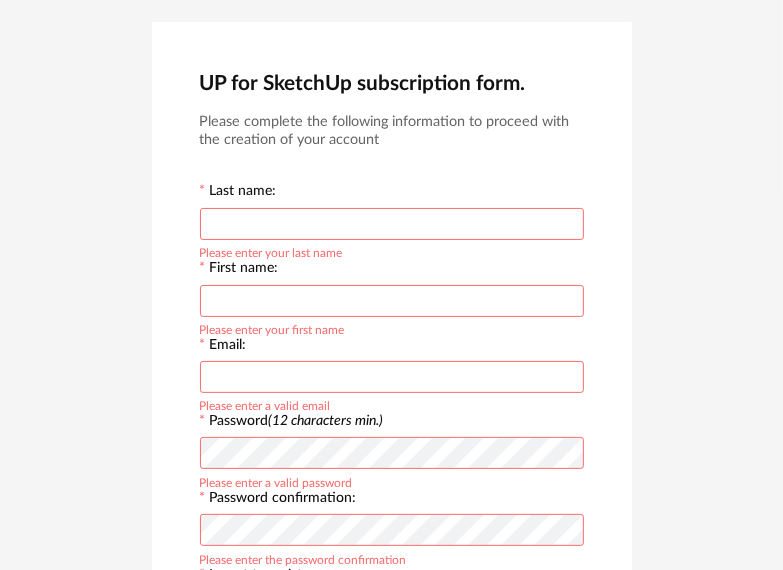scroll, scrollTop: 0, scrollLeft: 0, axis: both 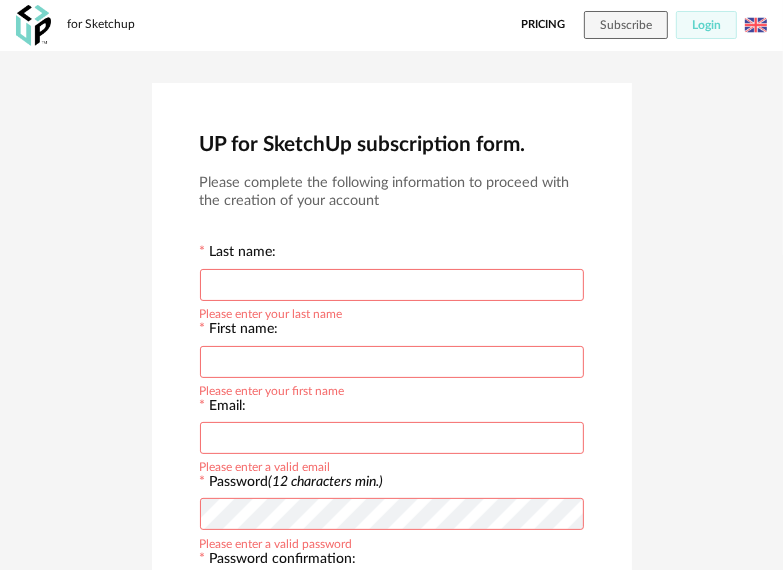 click at bounding box center (392, 285) 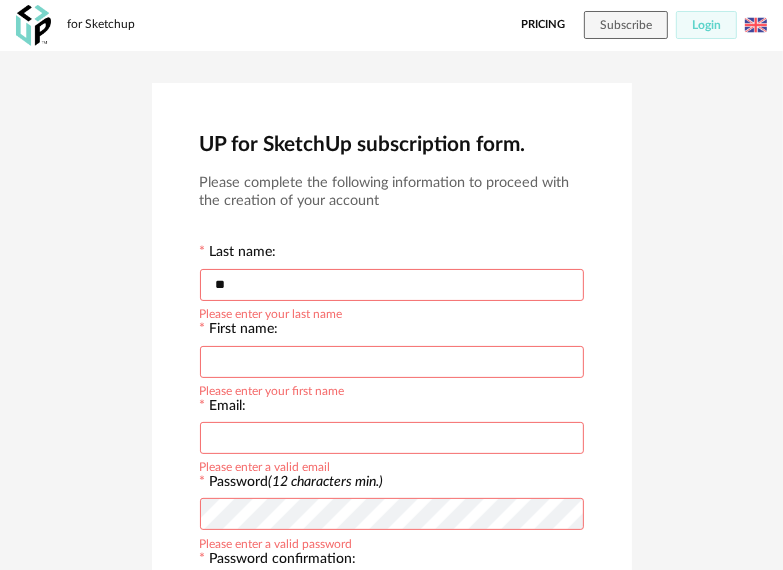 type on "*" 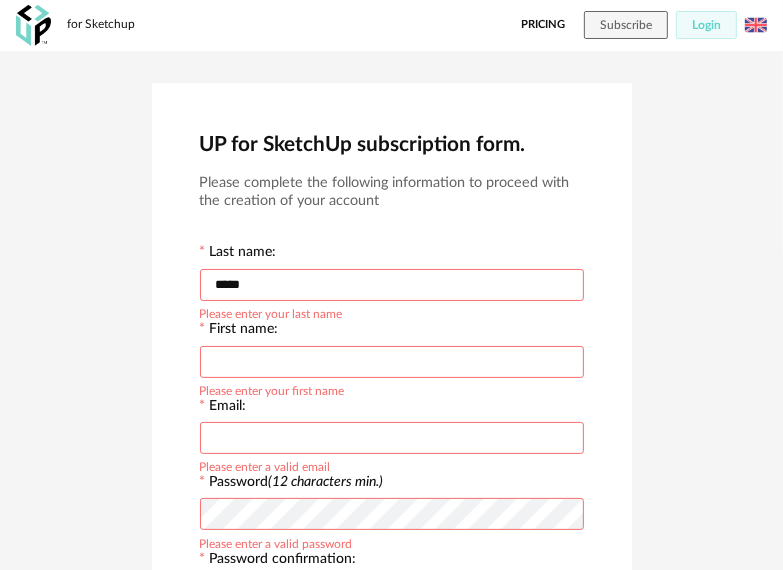 type on "*****" 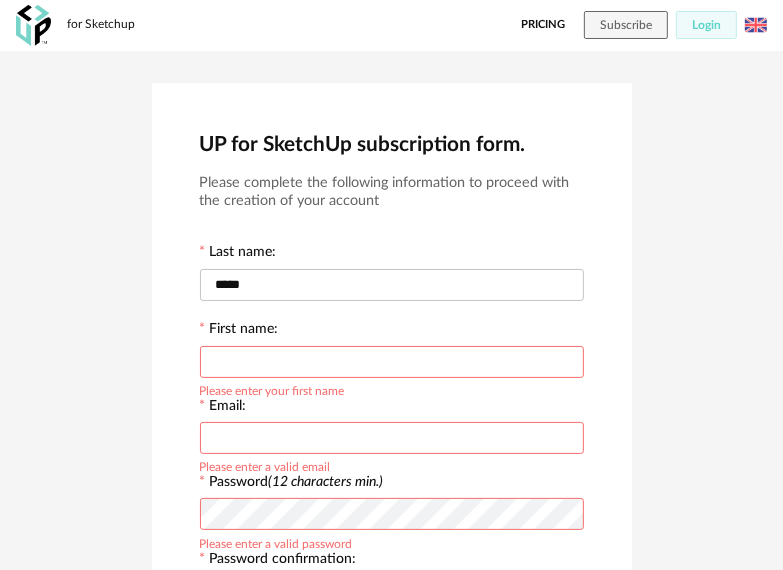 click at bounding box center [392, 362] 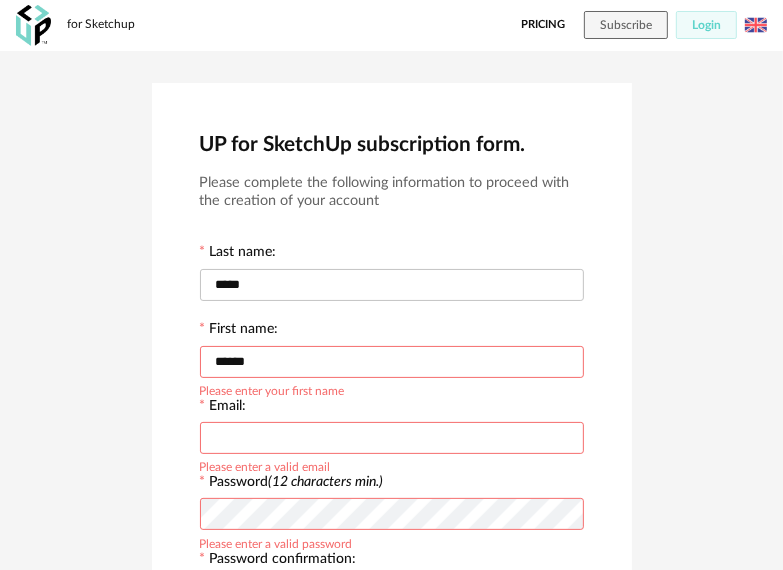 type on "******" 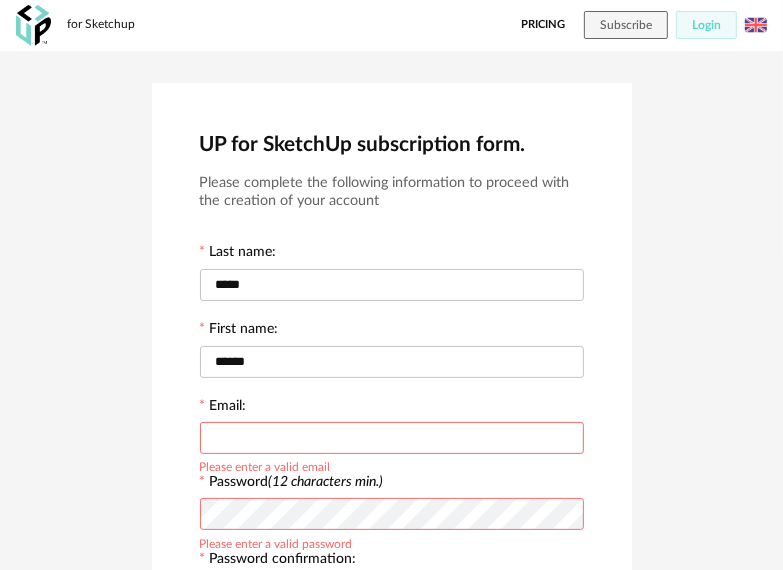 click at bounding box center (392, 438) 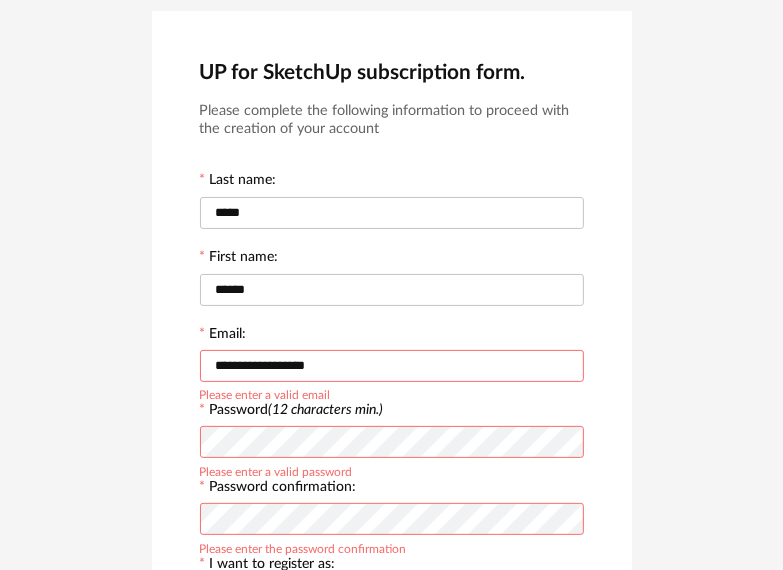 scroll, scrollTop: 72, scrollLeft: 0, axis: vertical 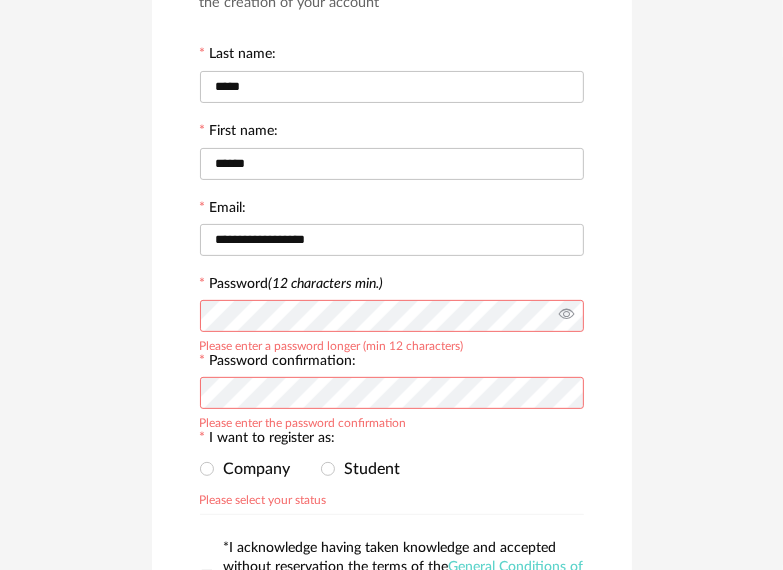 click at bounding box center [566, 316] 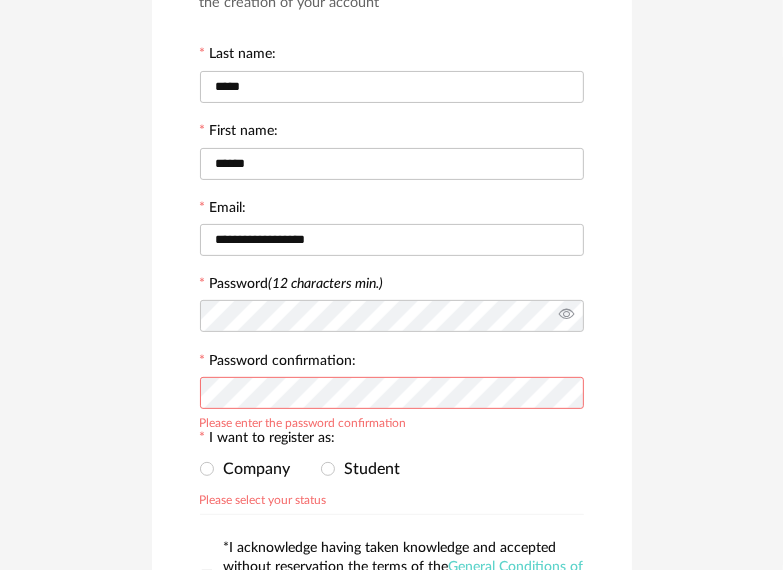 click at bounding box center (566, 316) 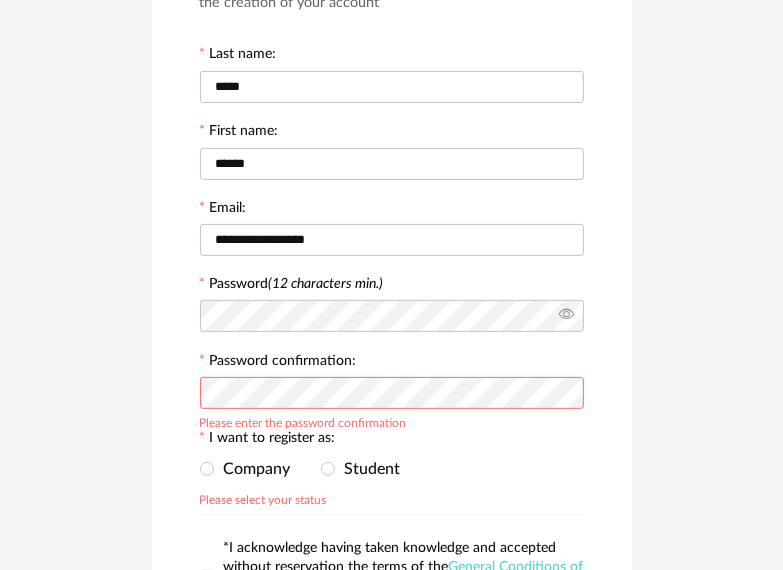 click at bounding box center (566, 316) 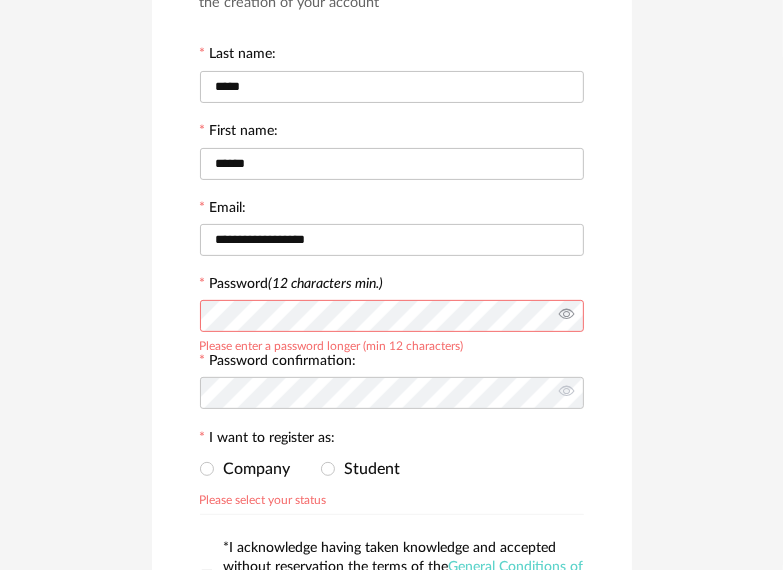 click at bounding box center [566, 316] 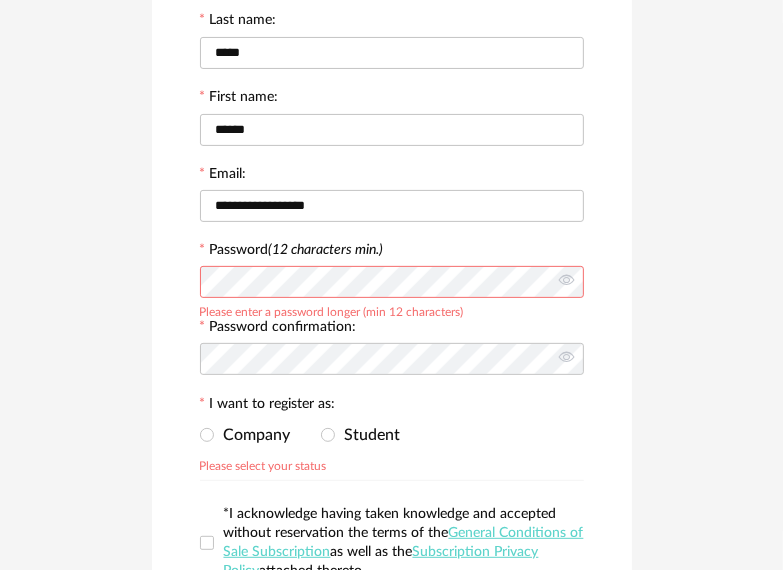 scroll, scrollTop: 232, scrollLeft: 0, axis: vertical 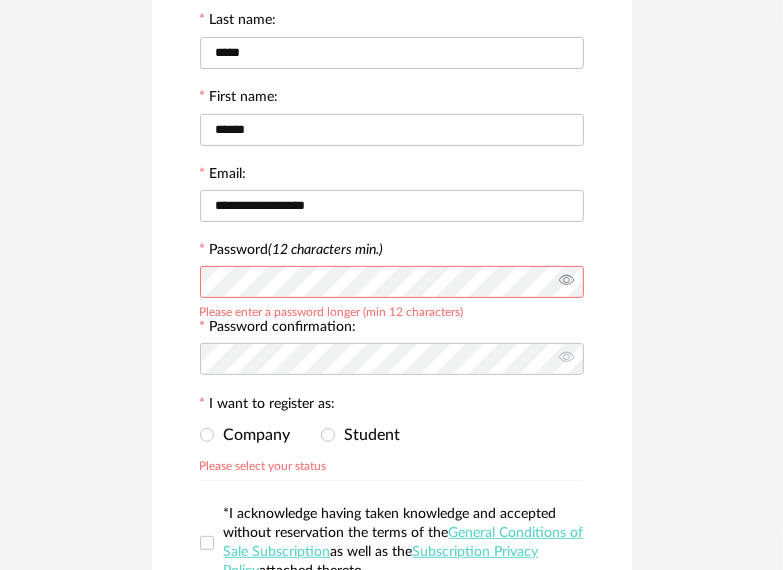 click at bounding box center (566, 282) 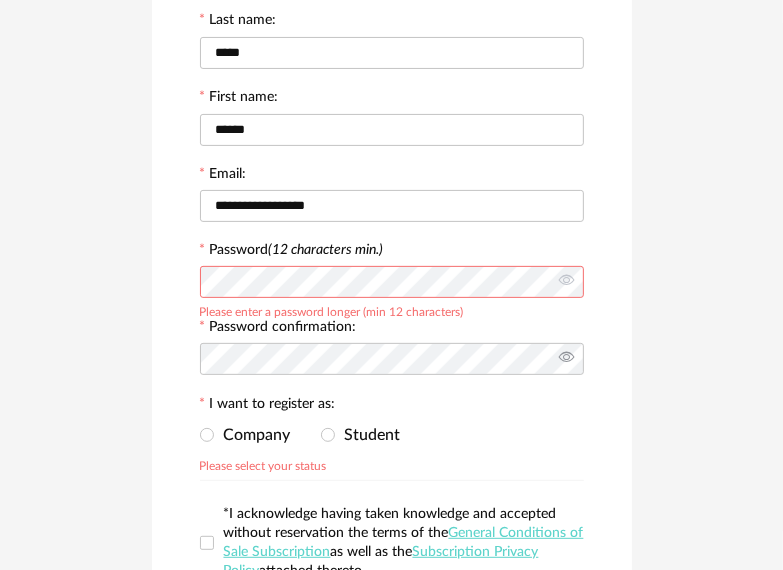 click at bounding box center (566, 359) 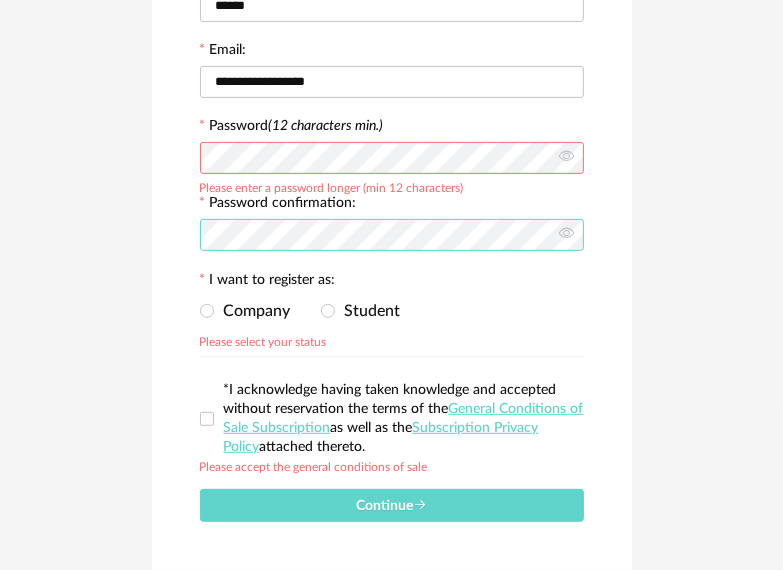 scroll, scrollTop: 356, scrollLeft: 0, axis: vertical 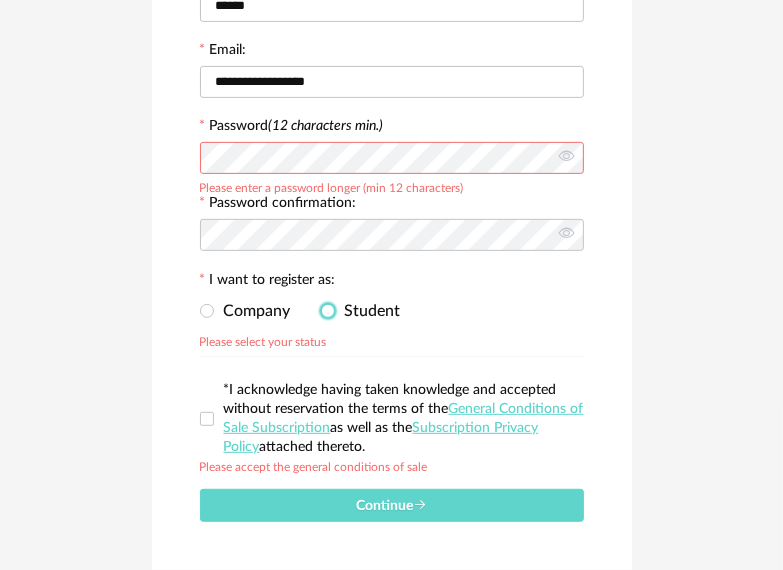click at bounding box center (328, 311) 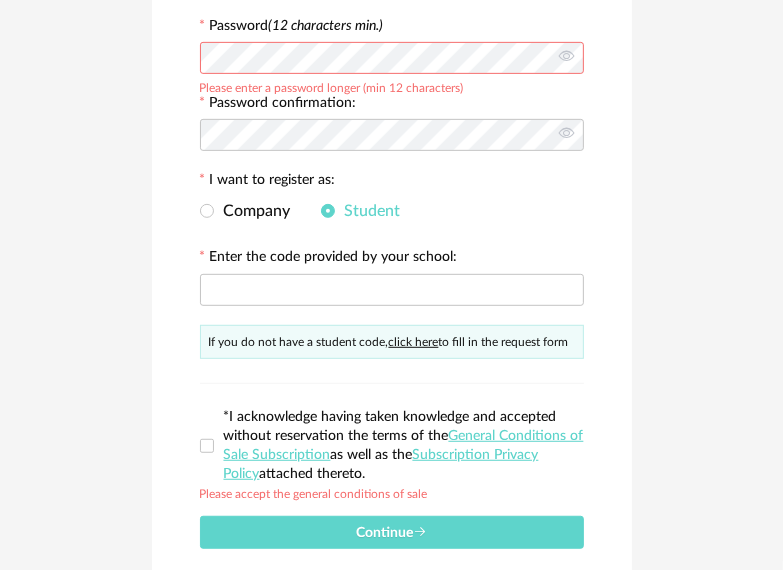 scroll, scrollTop: 458, scrollLeft: 0, axis: vertical 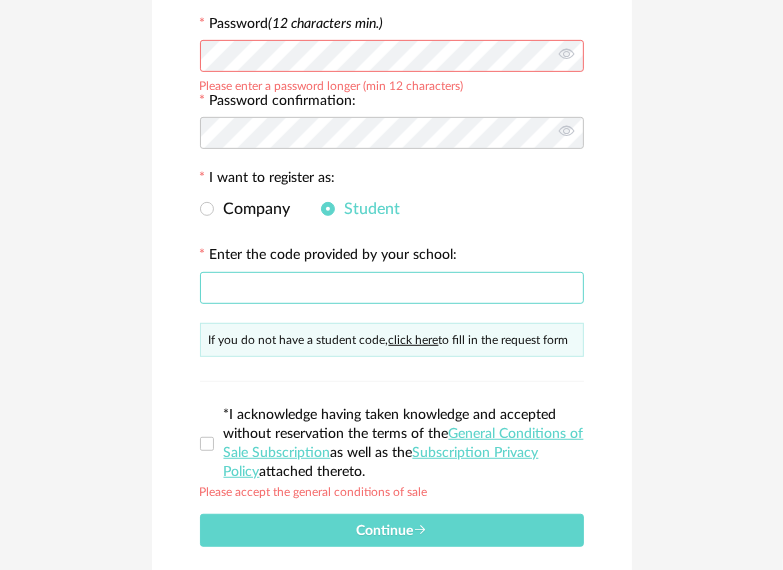 click at bounding box center (392, 288) 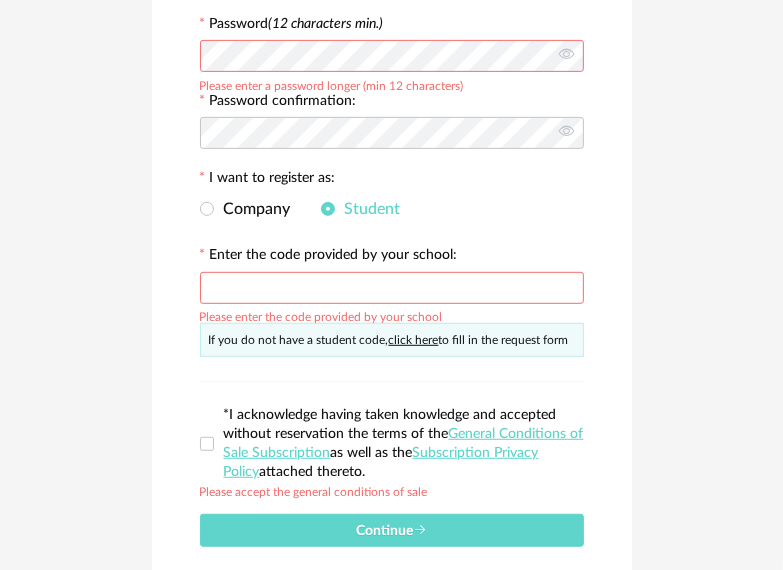 click on "click here" at bounding box center [414, 340] 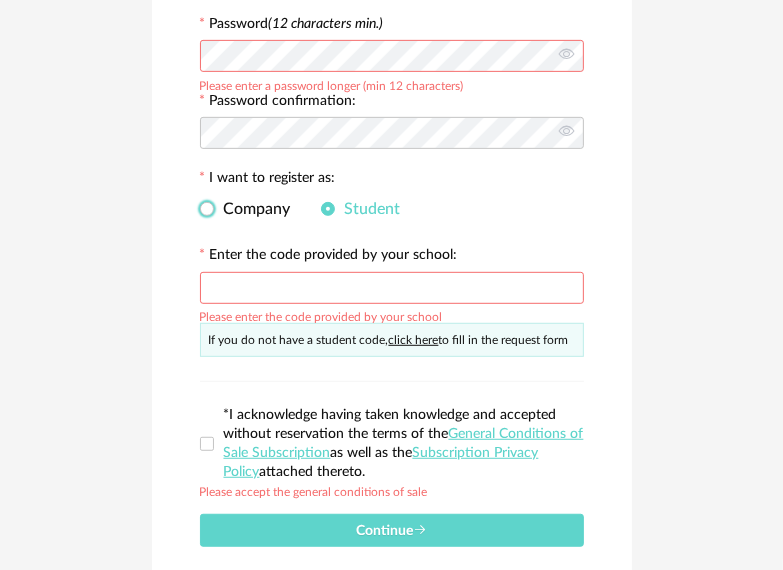 click on "Company" at bounding box center (252, 209) 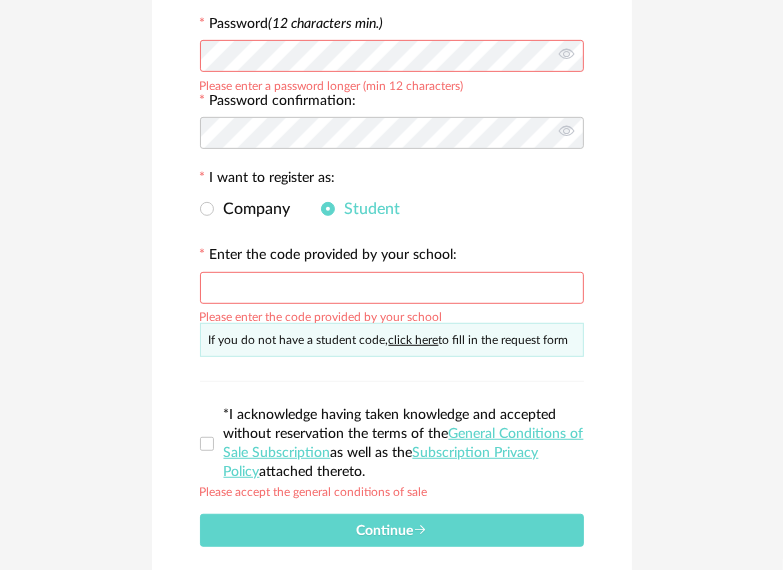 scroll, scrollTop: 431, scrollLeft: 0, axis: vertical 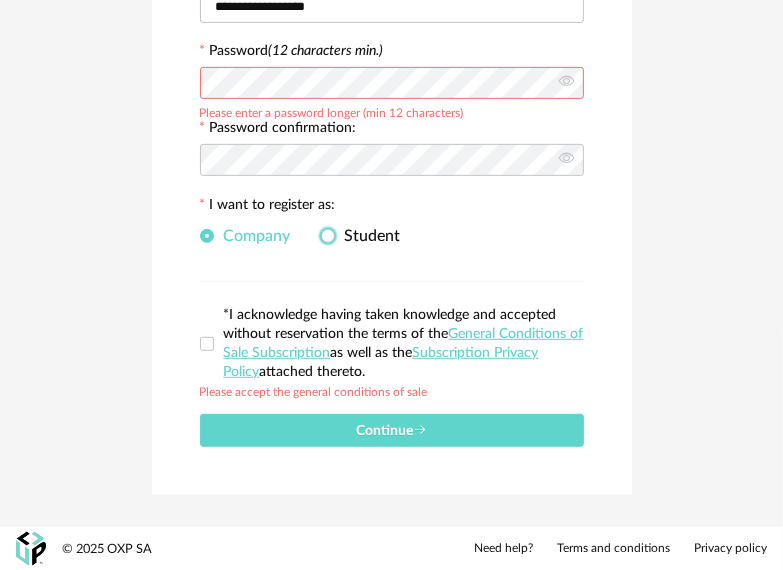 click on "Student" at bounding box center [368, 236] 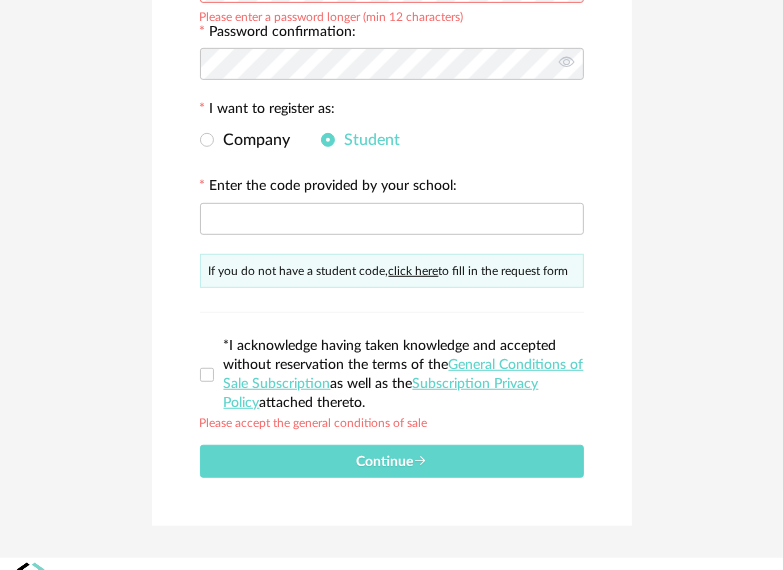 scroll, scrollTop: 531, scrollLeft: 0, axis: vertical 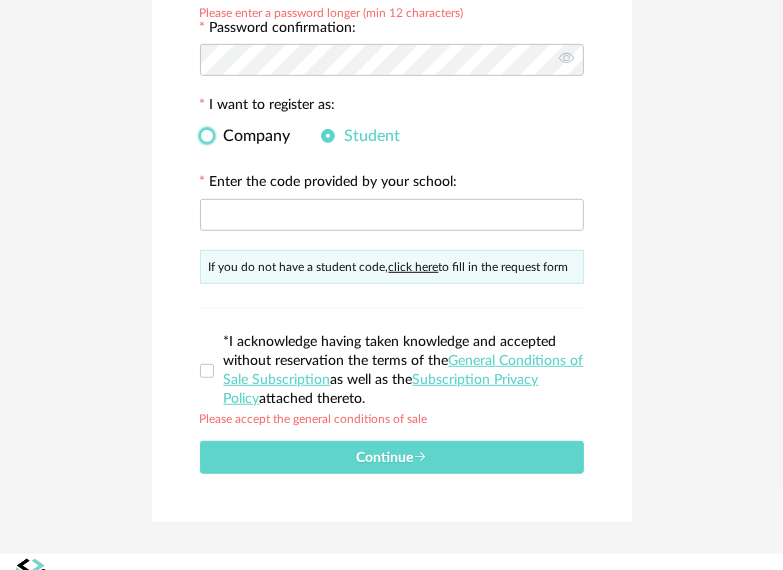click at bounding box center (207, 136) 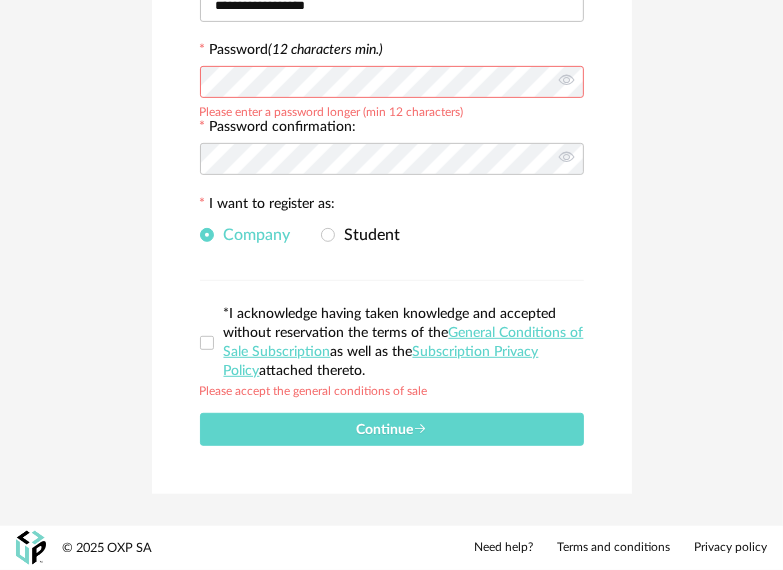 scroll, scrollTop: 431, scrollLeft: 0, axis: vertical 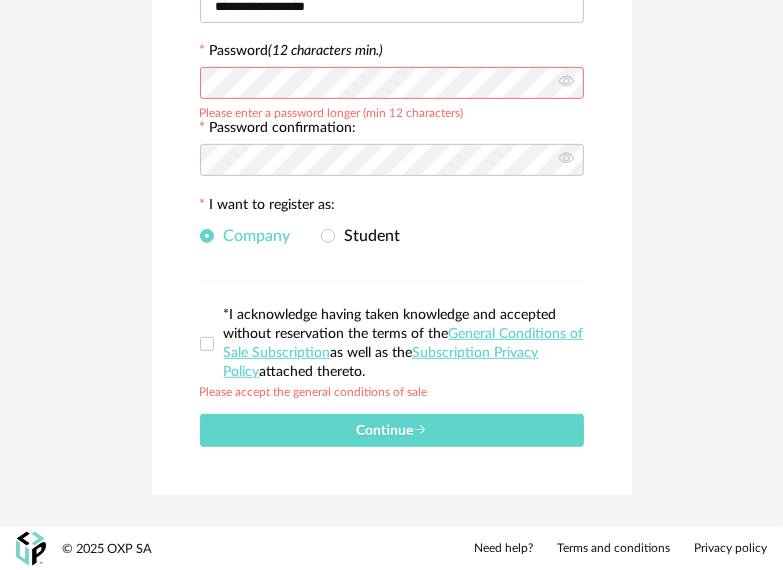 click on "*I acknowledge having taken knowledge and accepted without reservation the terms of the  General Conditions of Sale Subscription  as well as the  Subscription Privacy Policy  attached thereto." at bounding box center (392, 344) 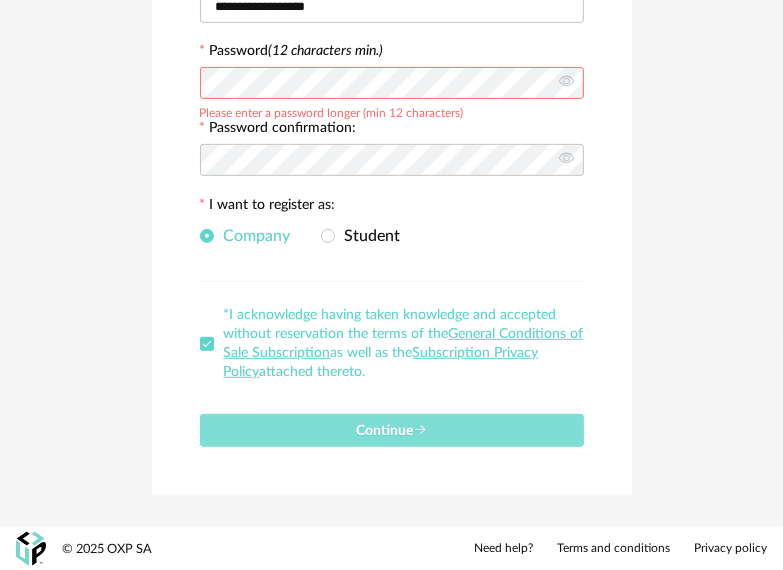 click on "Continue" at bounding box center (392, 430) 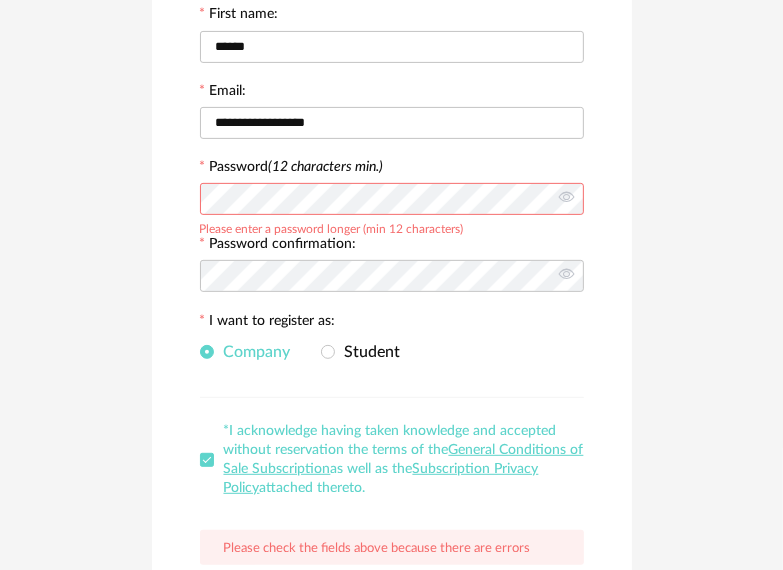 scroll, scrollTop: 482, scrollLeft: 0, axis: vertical 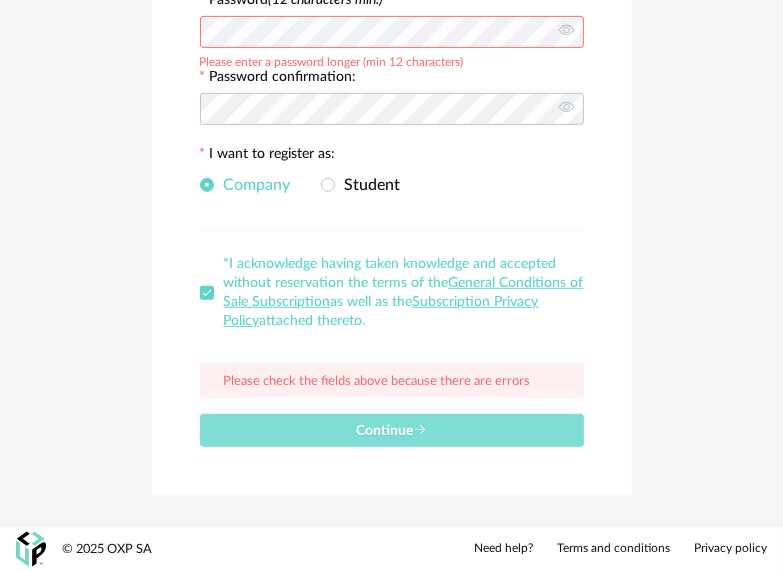 click on "Continue" at bounding box center [392, 430] 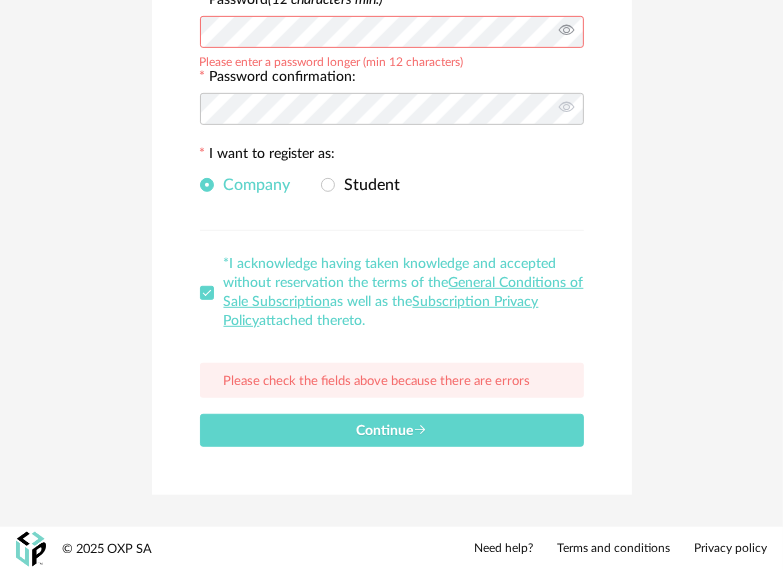 click at bounding box center [566, 32] 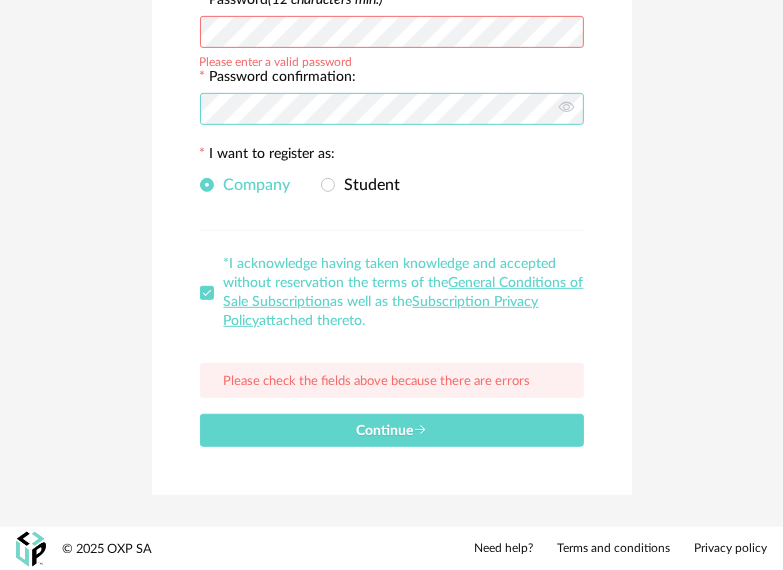 click on "UP for SketchUp subscription form.   Please complete the following information to proceed with the creation of your account   Last name: [LAST]   First name: [FIRST]   Email: [EMAIL]   Password  (12 characters min.)
Please enter a valid password
Password confirmation:   I want to register as: Company   Student       *I acknowledge having taken knowledge and accepted without reservation the terms of the  General Conditions of Sale Subscription  as well as the  Subscription Privacy Policy  attached thereto.   Please check the fields above because there are errors
Continue" at bounding box center [391, 48] 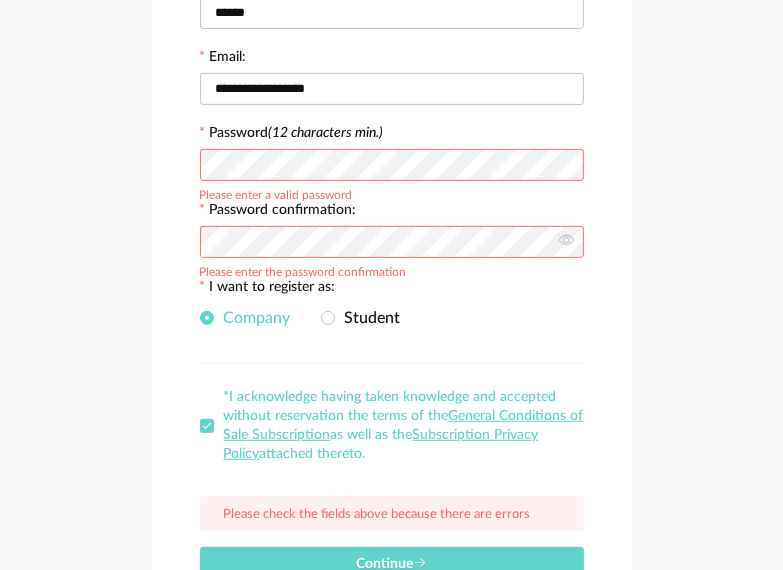 scroll, scrollTop: 282, scrollLeft: 0, axis: vertical 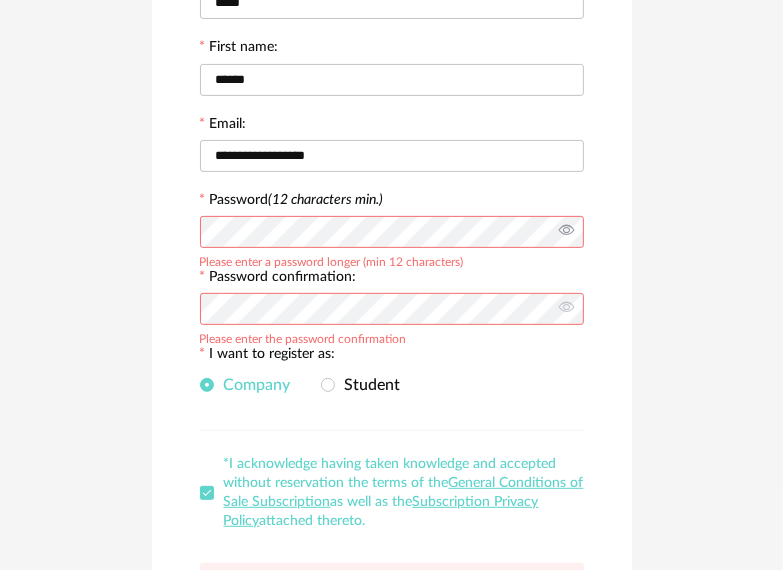 click at bounding box center [566, 232] 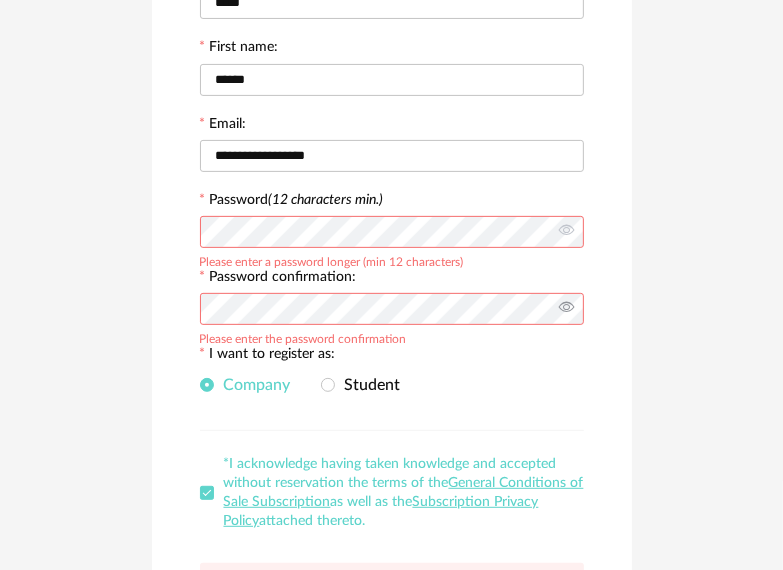 click at bounding box center (566, 309) 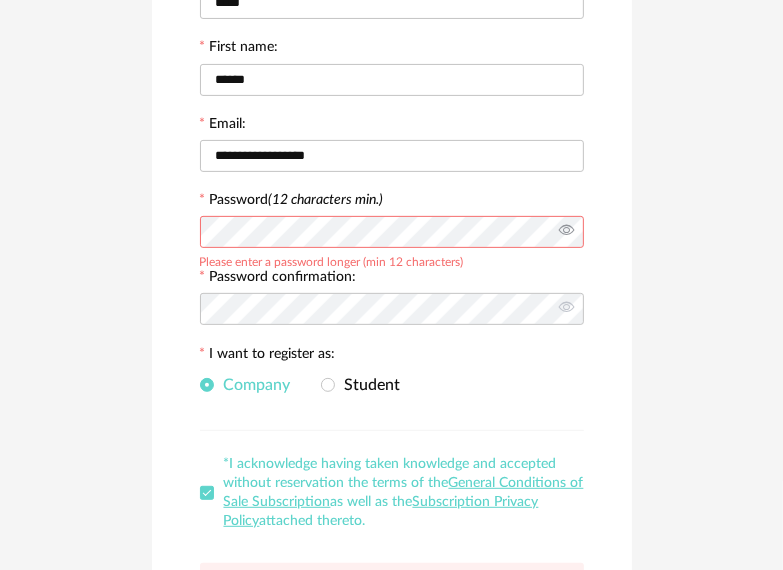 click at bounding box center [566, 232] 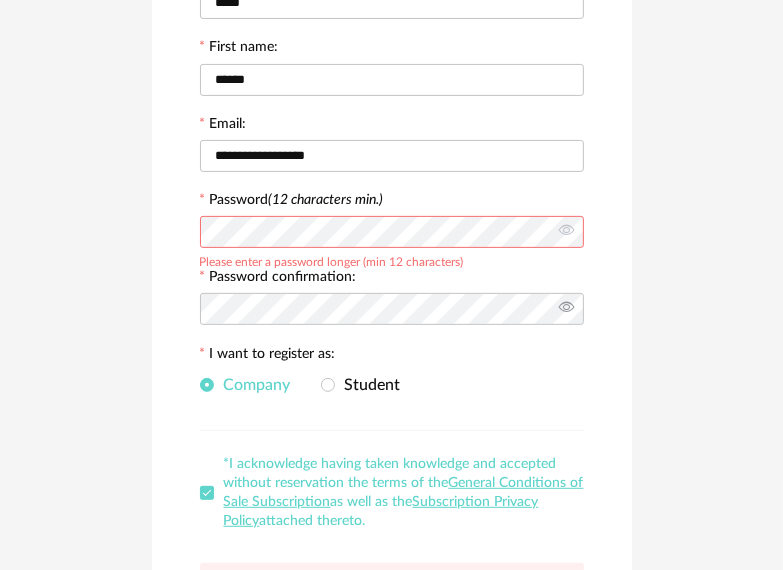 click at bounding box center (566, 309) 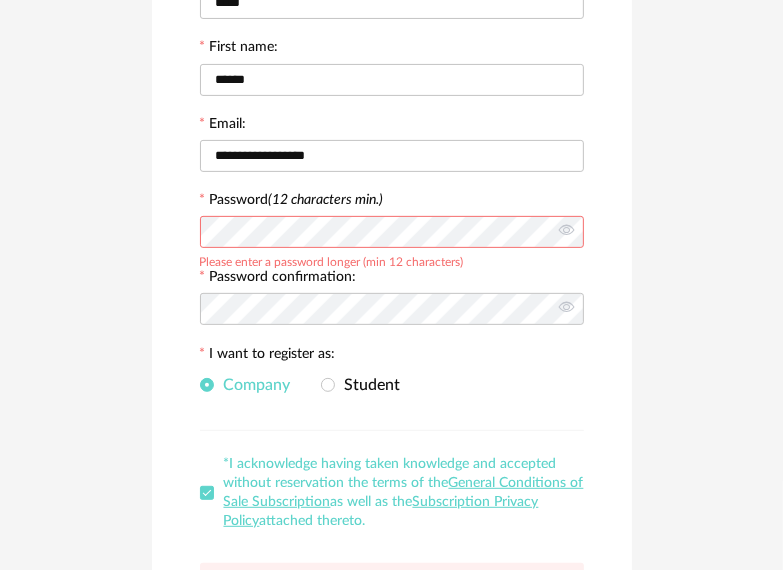 click on "Please complete the following information to proceed with the creation of your account   Last name: [LAST]   First name: [FIRST]   Email: [EMAIL]   Password  (12 characters min.)
Please enter a password longer (min 12 characters)
Password confirmation:   I want to register as: Company   Student       *I acknowledge having taken knowledge and accepted without reservation the terms of the  General Conditions of Sale Subscription  as well as the  Subscription Privacy Policy  attached thereto.   Please check the fields above because there are errors
Continue" at bounding box center [392, 269] 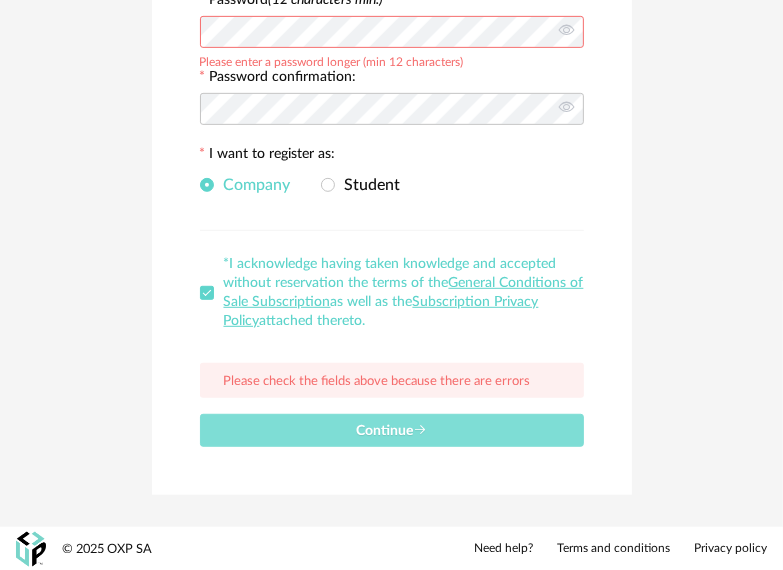 click on "Continue" at bounding box center [392, 430] 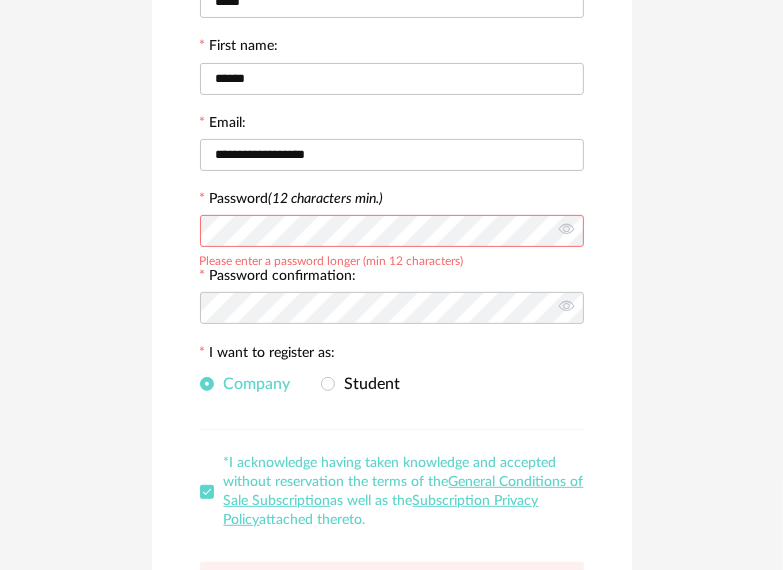 scroll, scrollTop: 282, scrollLeft: 0, axis: vertical 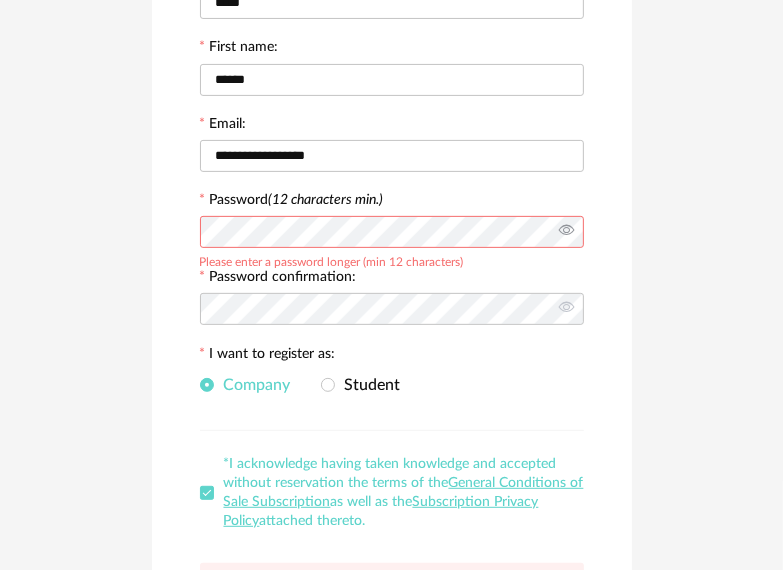 click at bounding box center (566, 232) 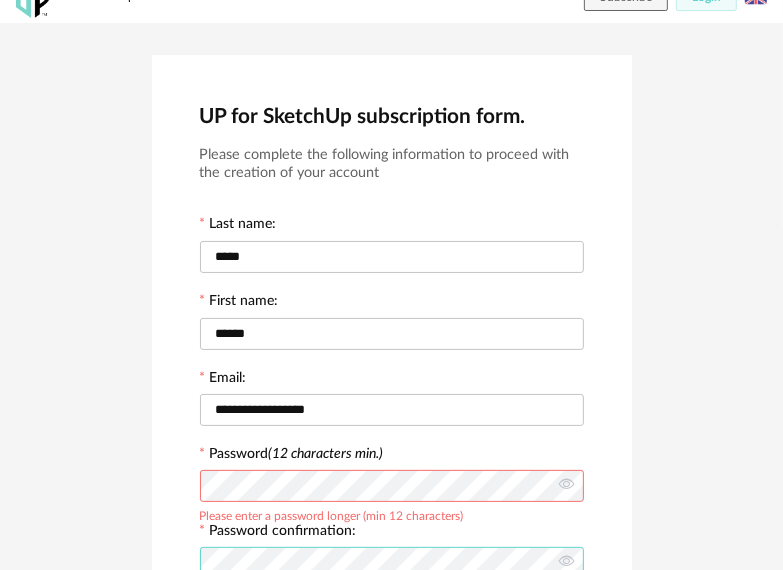 scroll, scrollTop: 100, scrollLeft: 0, axis: vertical 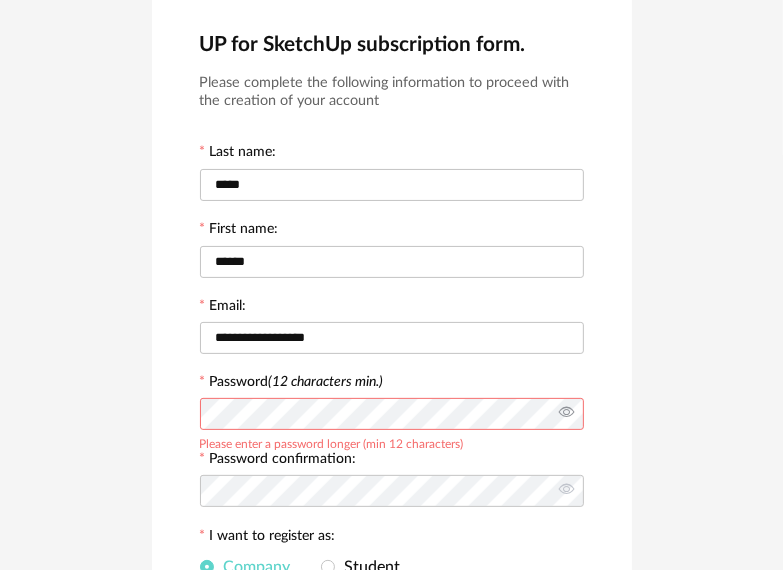 click at bounding box center (566, 414) 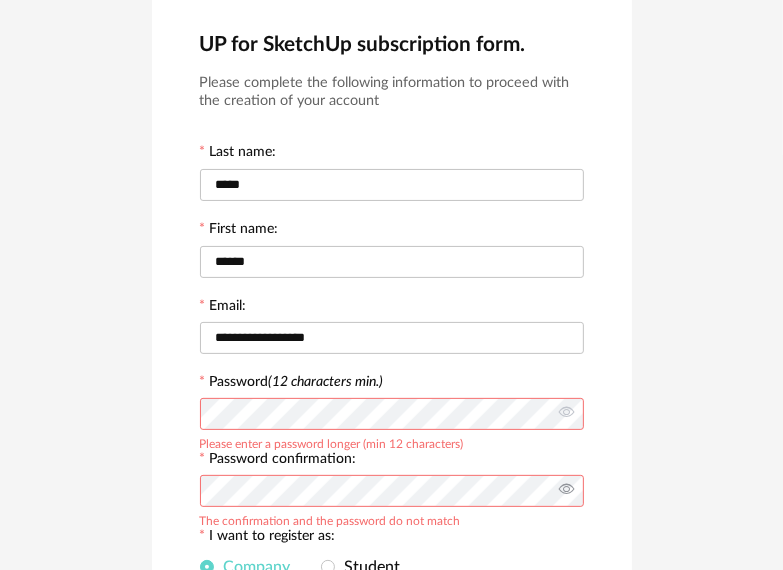 click at bounding box center (566, 491) 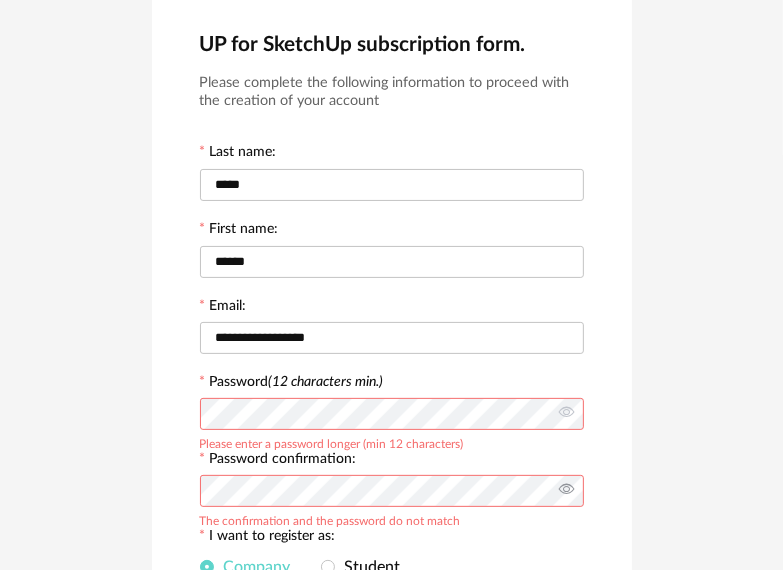 click at bounding box center [566, 491] 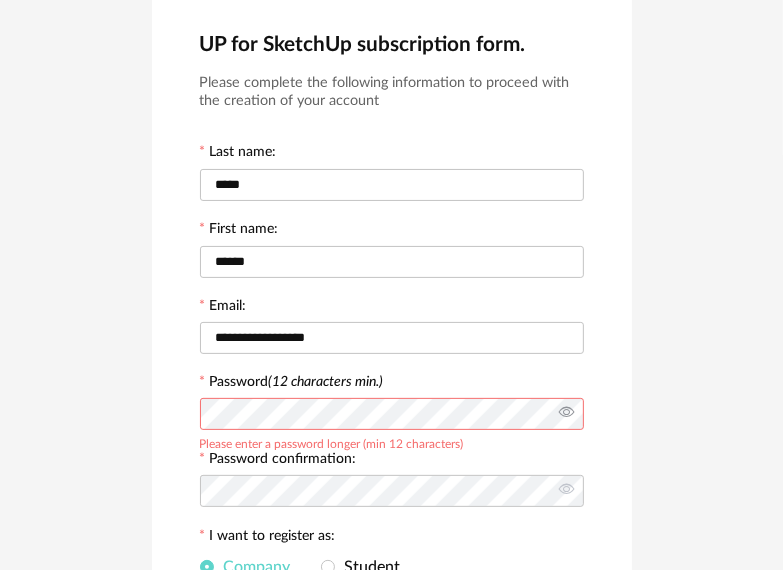 click at bounding box center [566, 414] 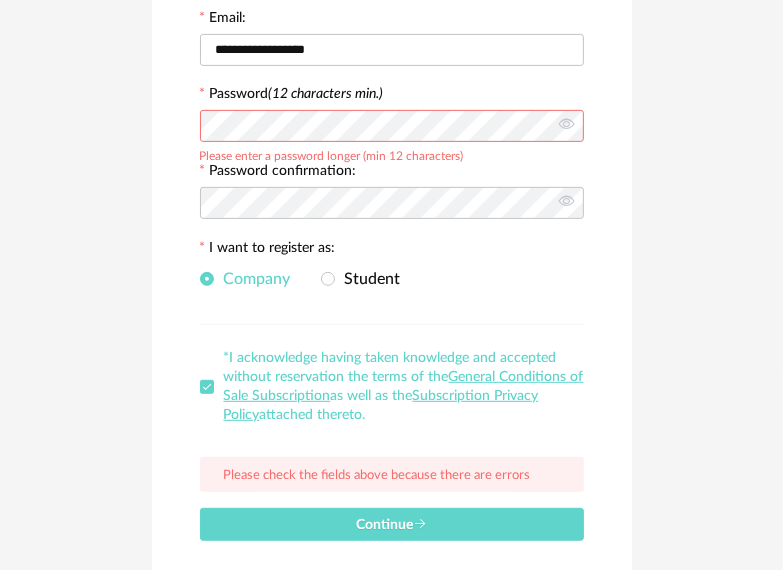 scroll, scrollTop: 400, scrollLeft: 0, axis: vertical 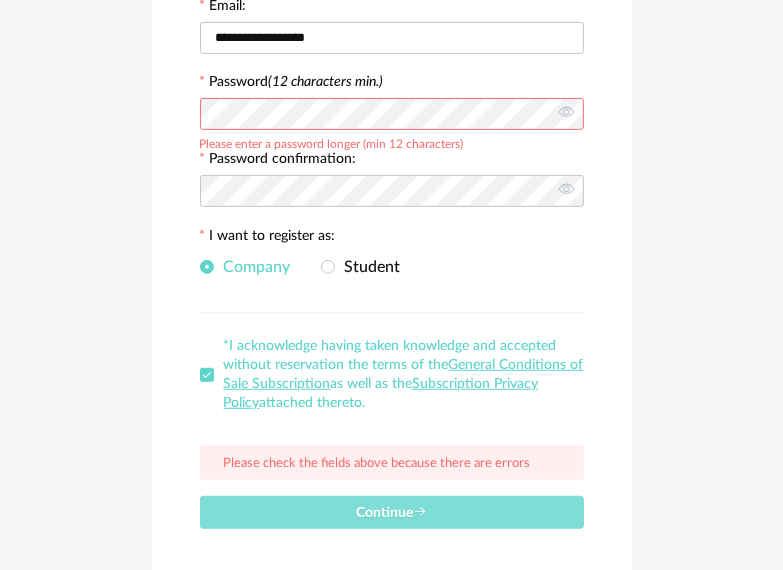 click on "Continue" at bounding box center [391, 513] 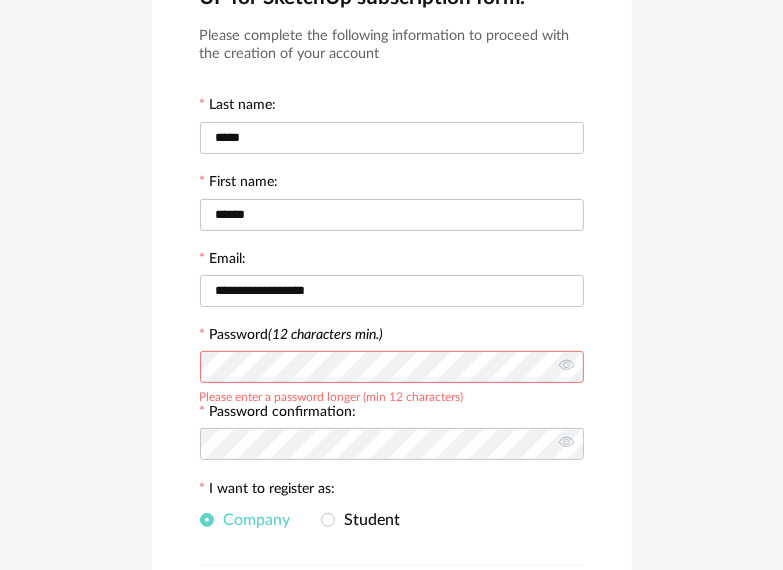scroll, scrollTop: 200, scrollLeft: 0, axis: vertical 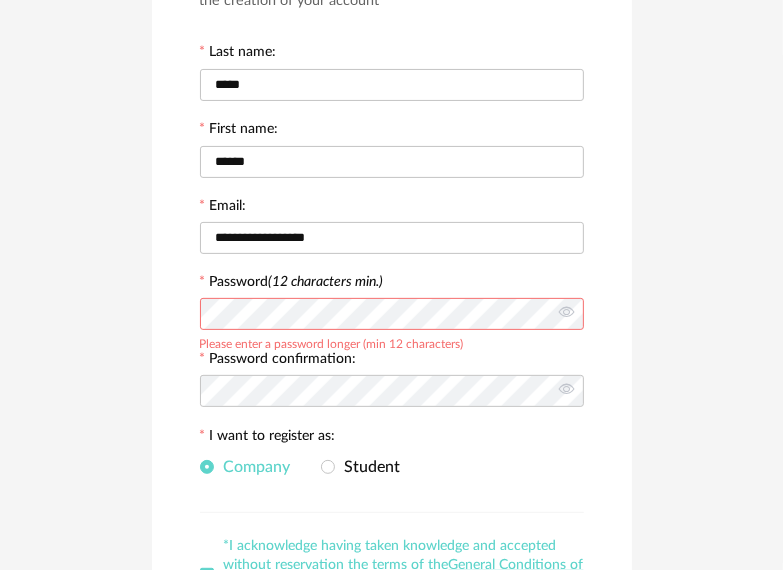 click on "Password  (12 characters min.)
Please enter a password longer (min 12 characters)" at bounding box center [392, 303] 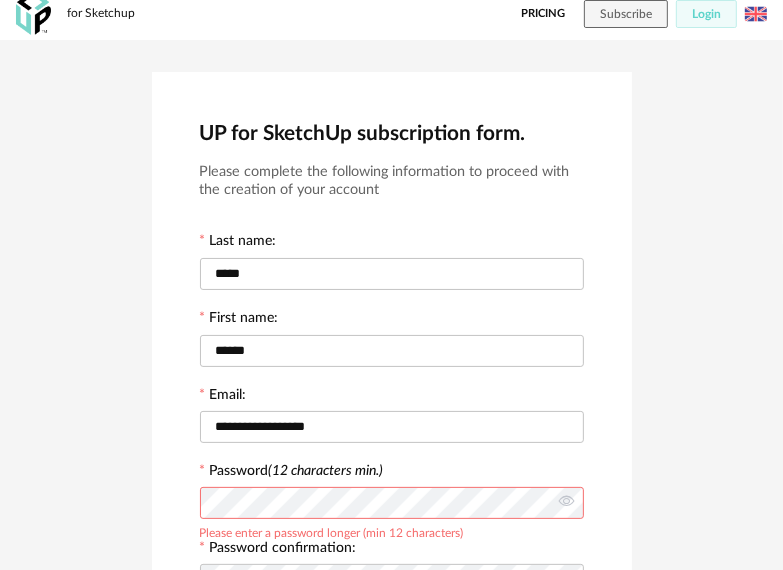 scroll, scrollTop: 0, scrollLeft: 0, axis: both 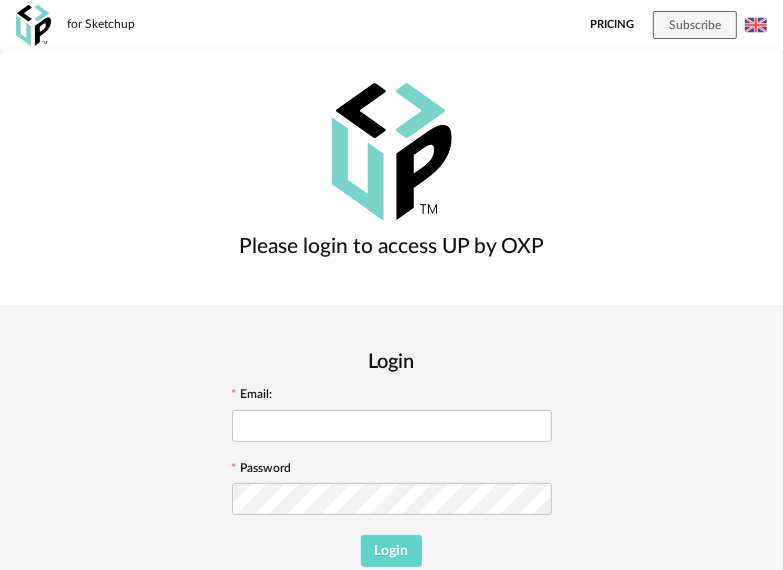 click on "Pricing" at bounding box center [612, 25] 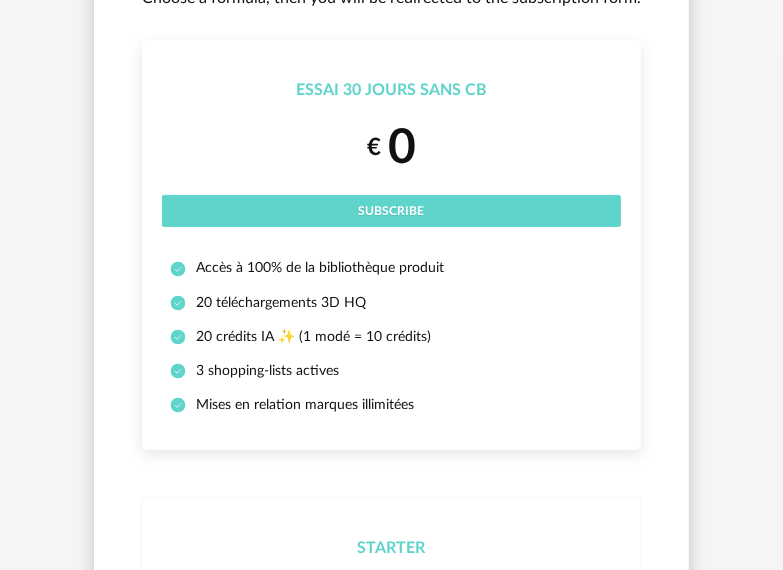 scroll, scrollTop: 0, scrollLeft: 0, axis: both 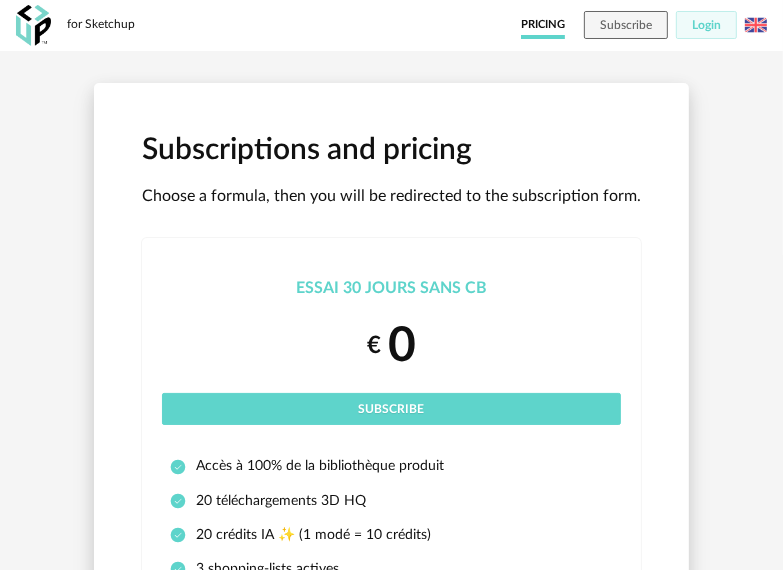 click at bounding box center (756, 25) 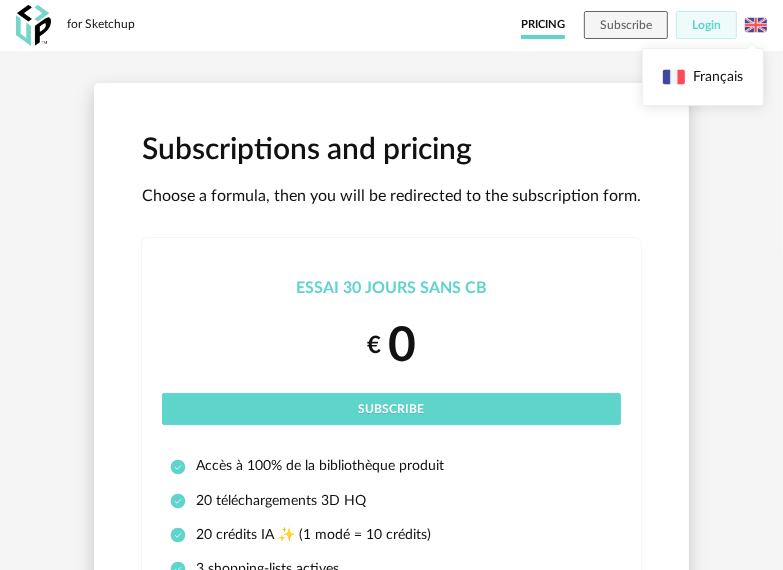click at bounding box center (756, 25) 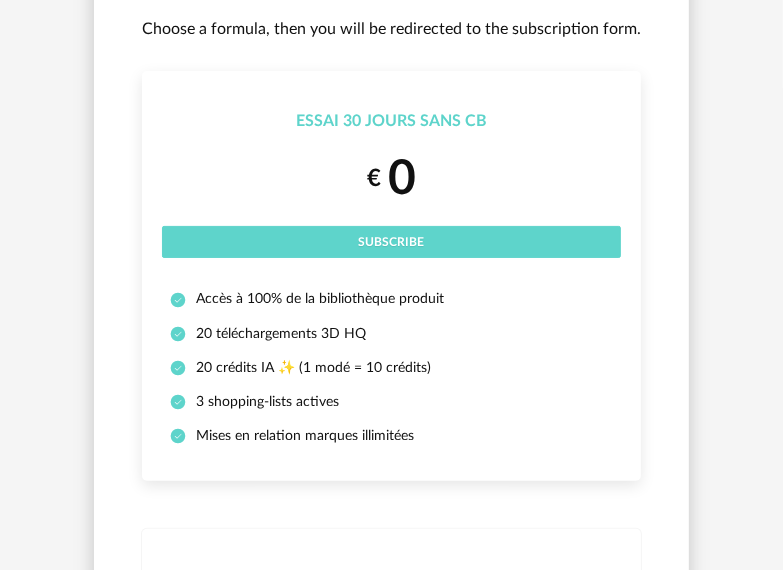 scroll, scrollTop: 100, scrollLeft: 0, axis: vertical 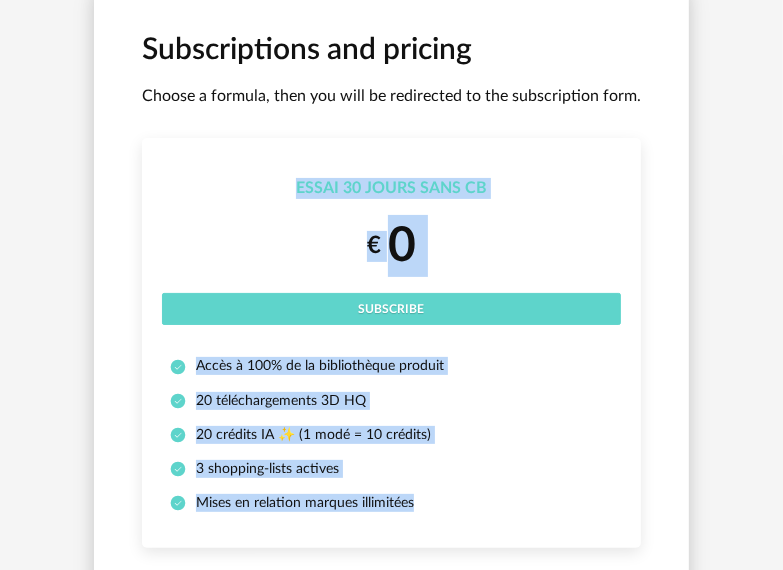 drag, startPoint x: 300, startPoint y: 188, endPoint x: 436, endPoint y: 518, distance: 356.92575 